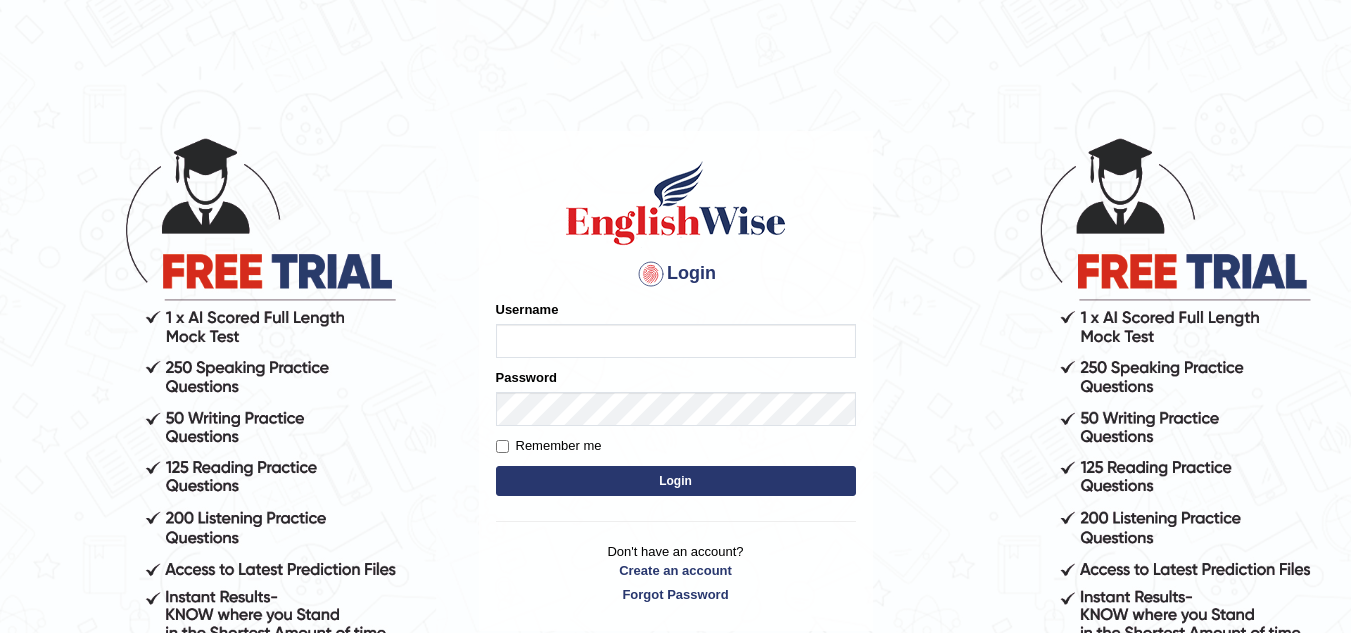 scroll, scrollTop: 0, scrollLeft: 0, axis: both 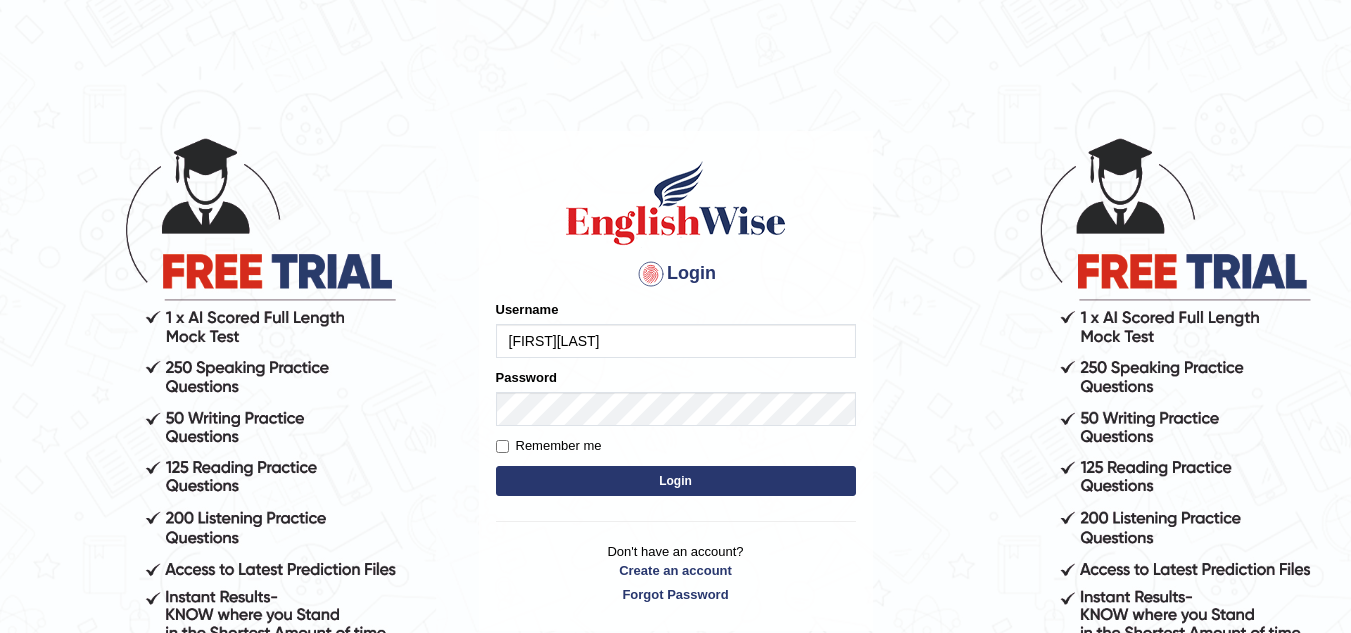 type on "[FIRST][LAST]" 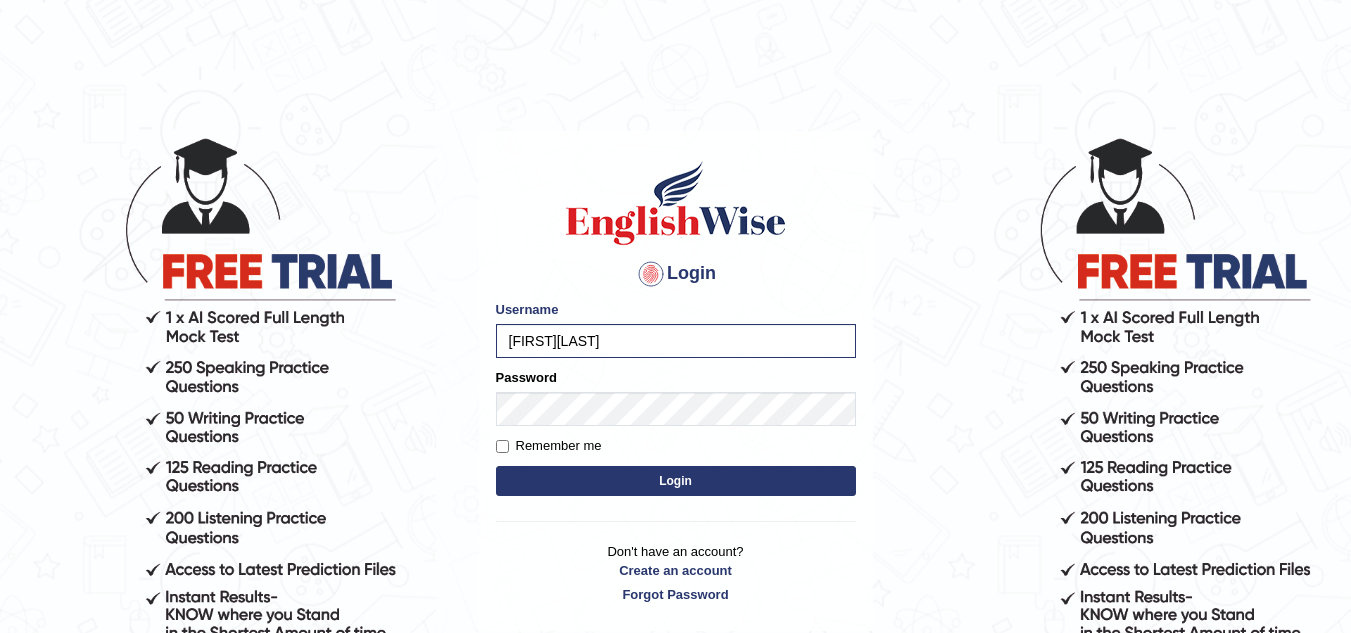 click on "Login" at bounding box center [676, 481] 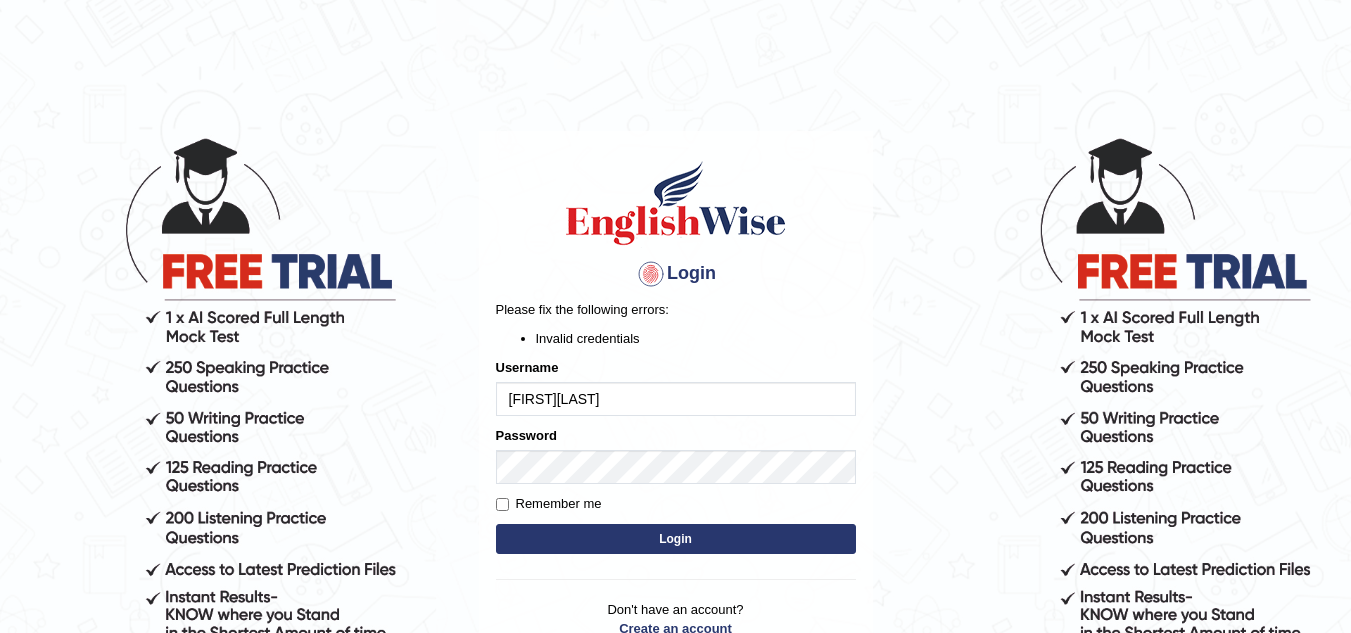 scroll, scrollTop: 0, scrollLeft: 0, axis: both 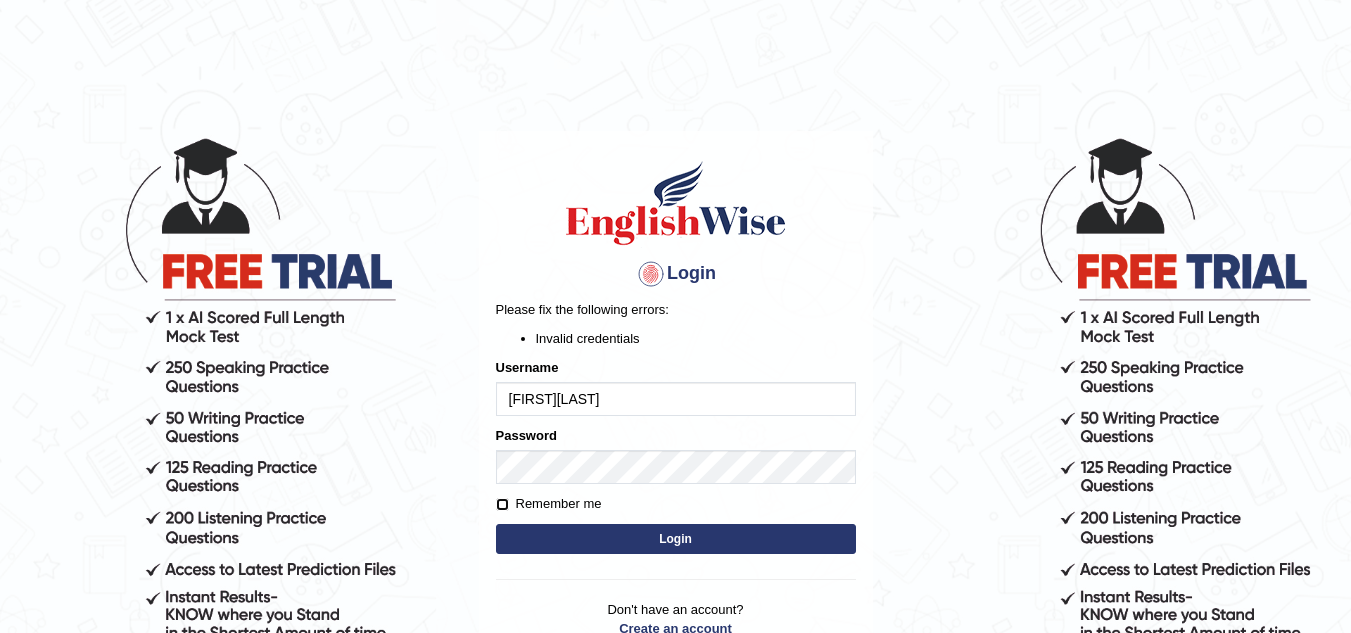 click on "Remember me" at bounding box center (502, 504) 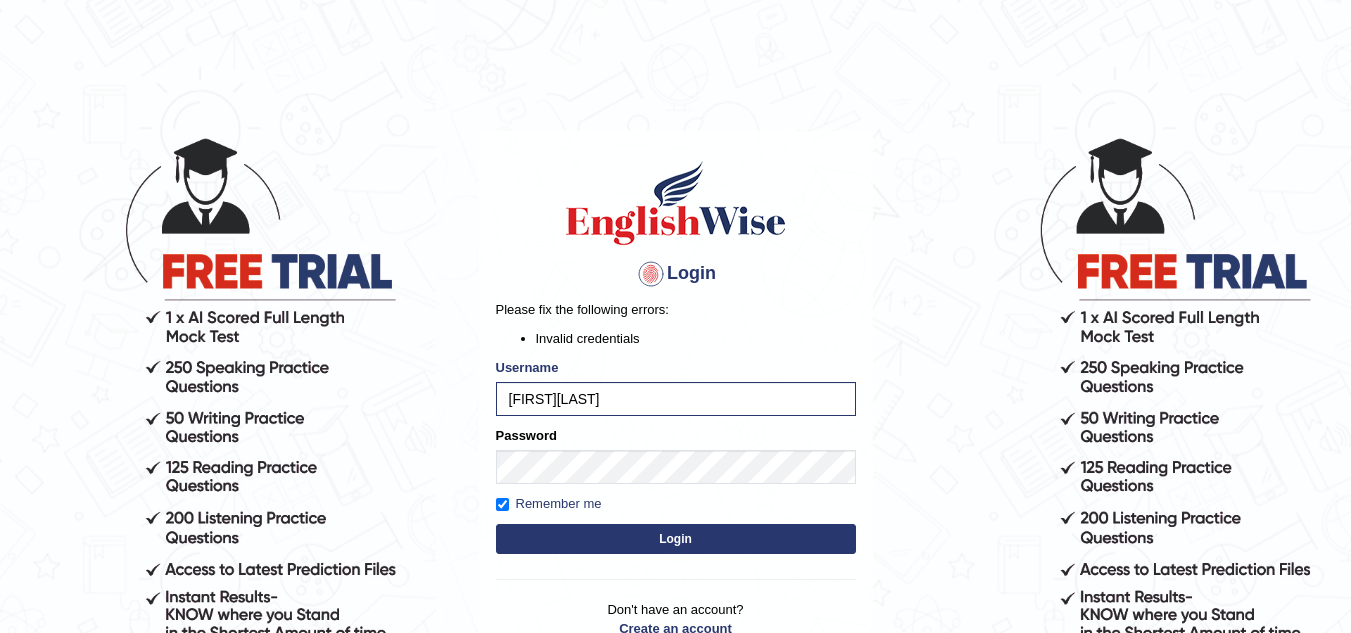click on "Login" at bounding box center (676, 539) 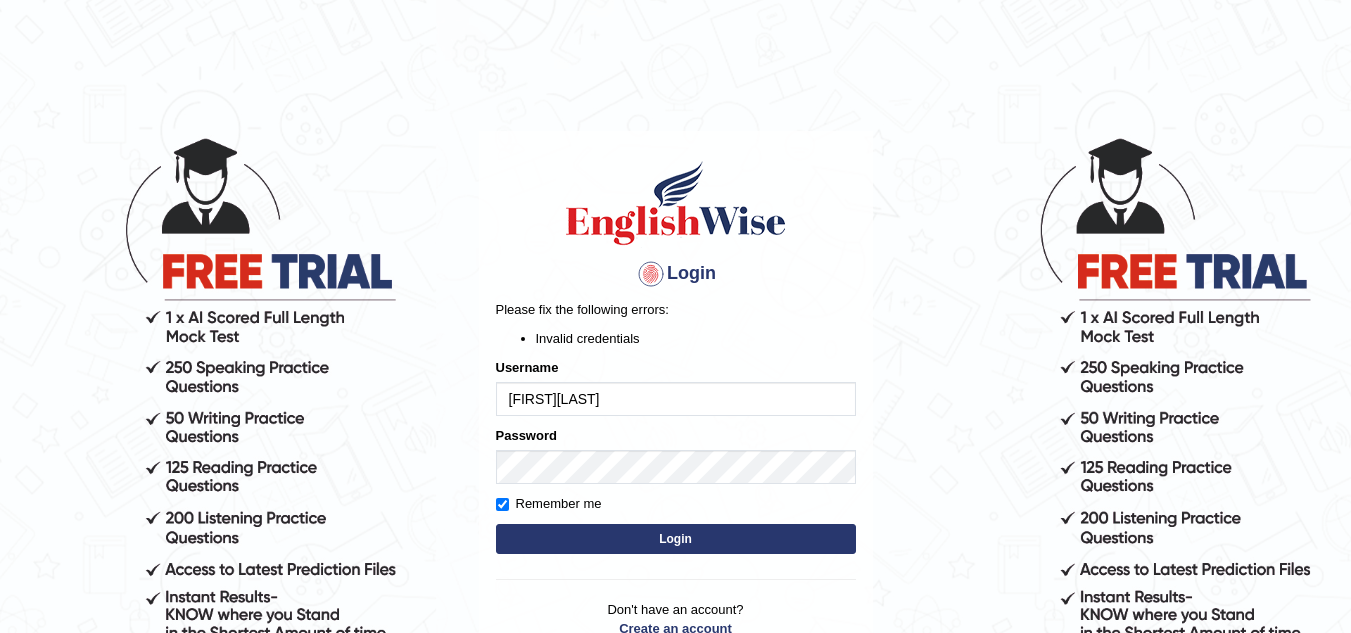 scroll, scrollTop: 0, scrollLeft: 0, axis: both 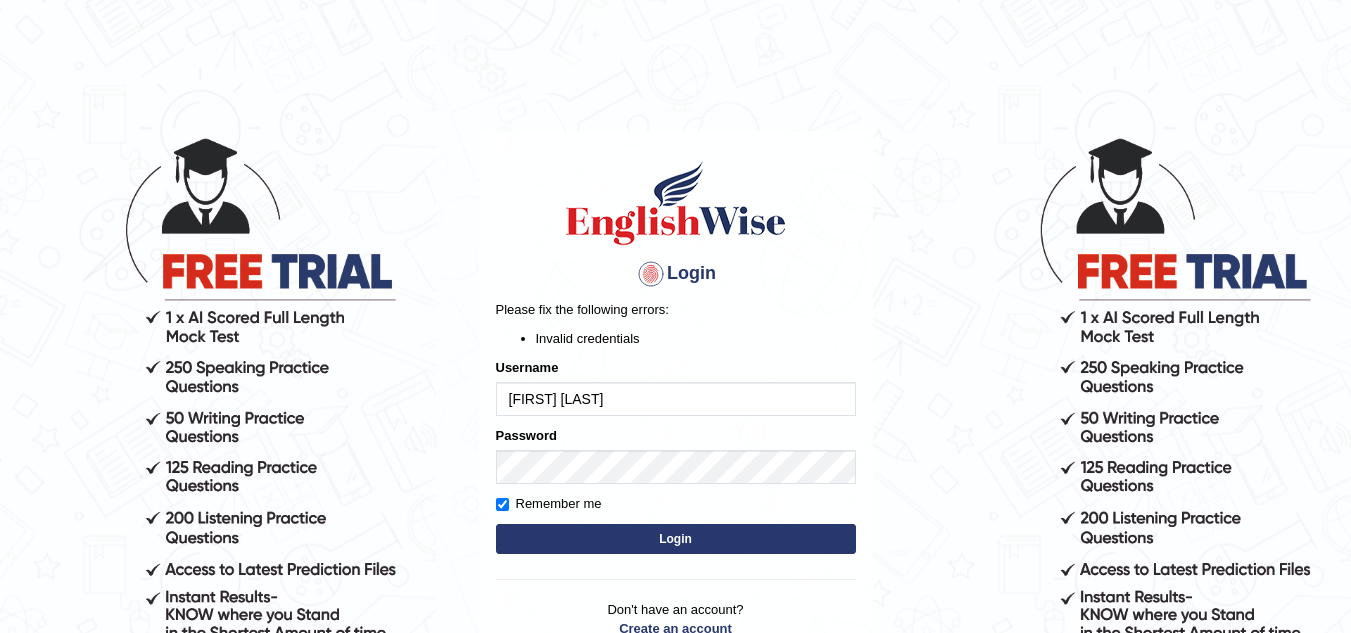 type on "[FIRST] [LAST]" 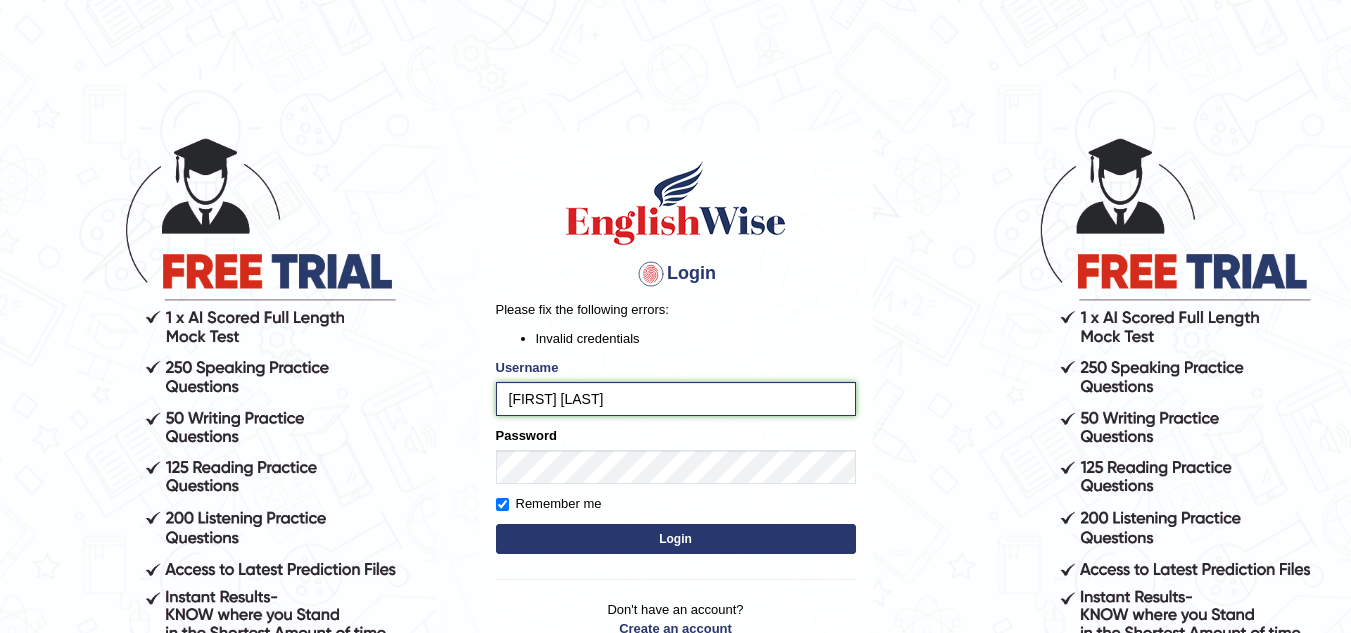 click on "[FIRST] [LAST]" at bounding box center (676, 399) 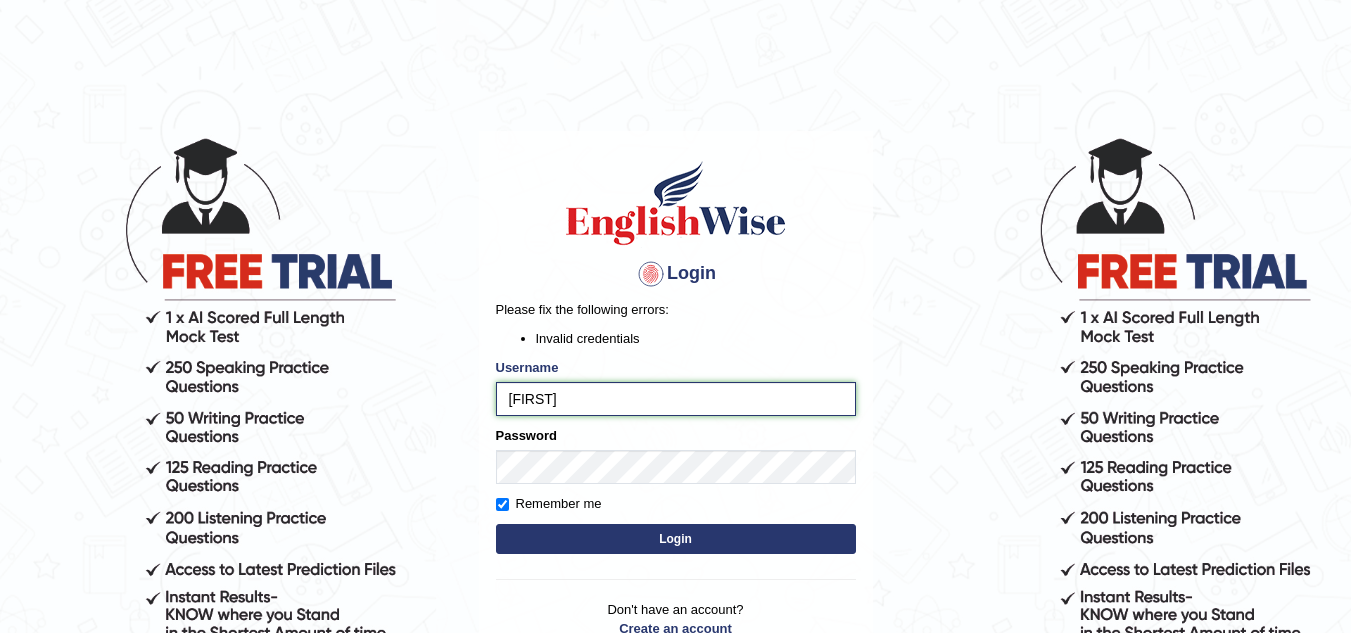 type on "TalhaAli" 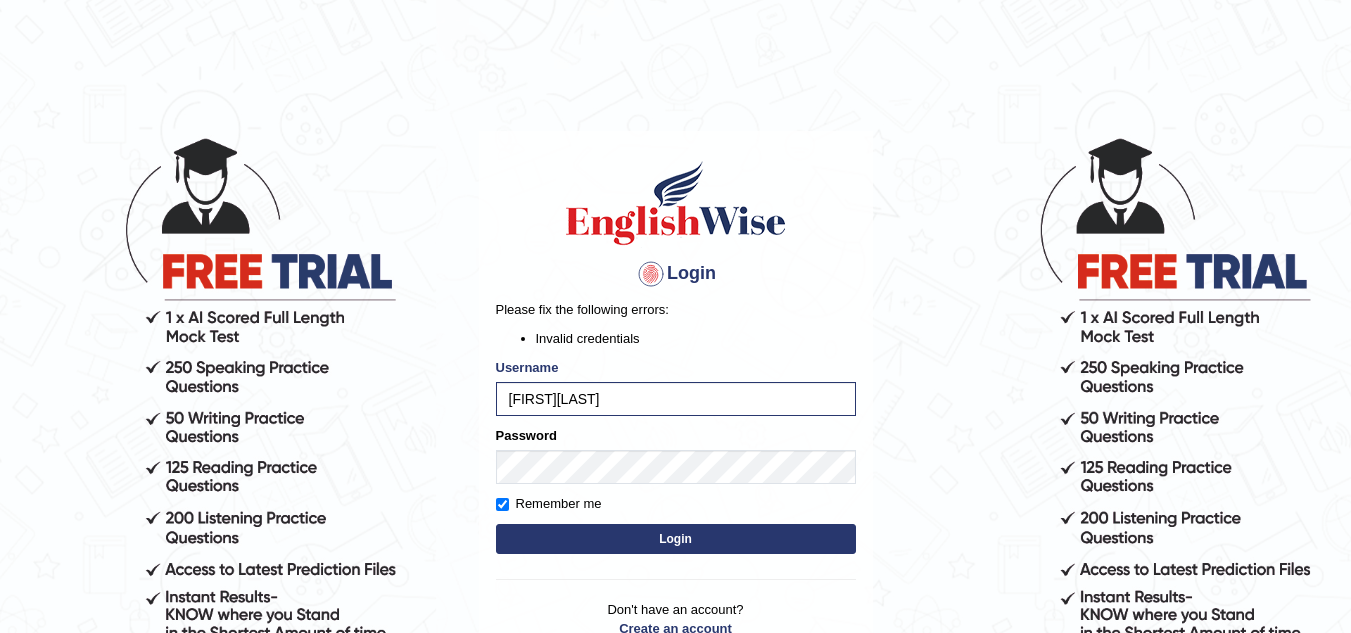 click on "Login" at bounding box center [676, 539] 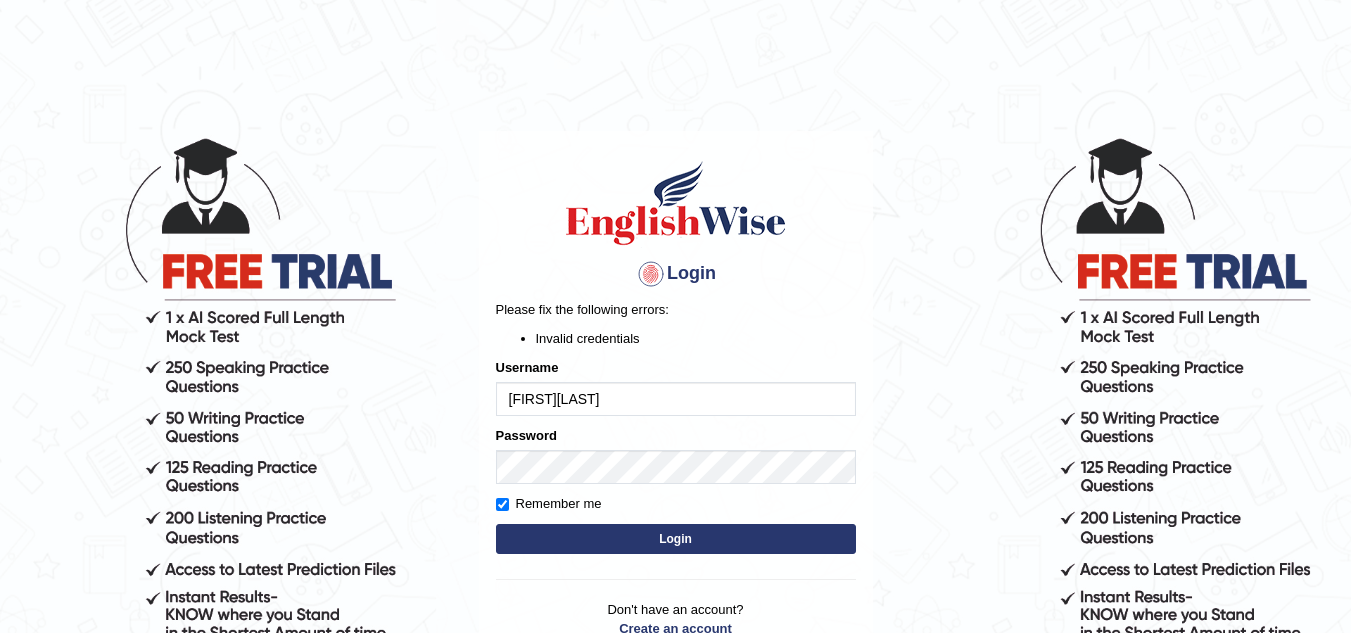 scroll, scrollTop: 0, scrollLeft: 0, axis: both 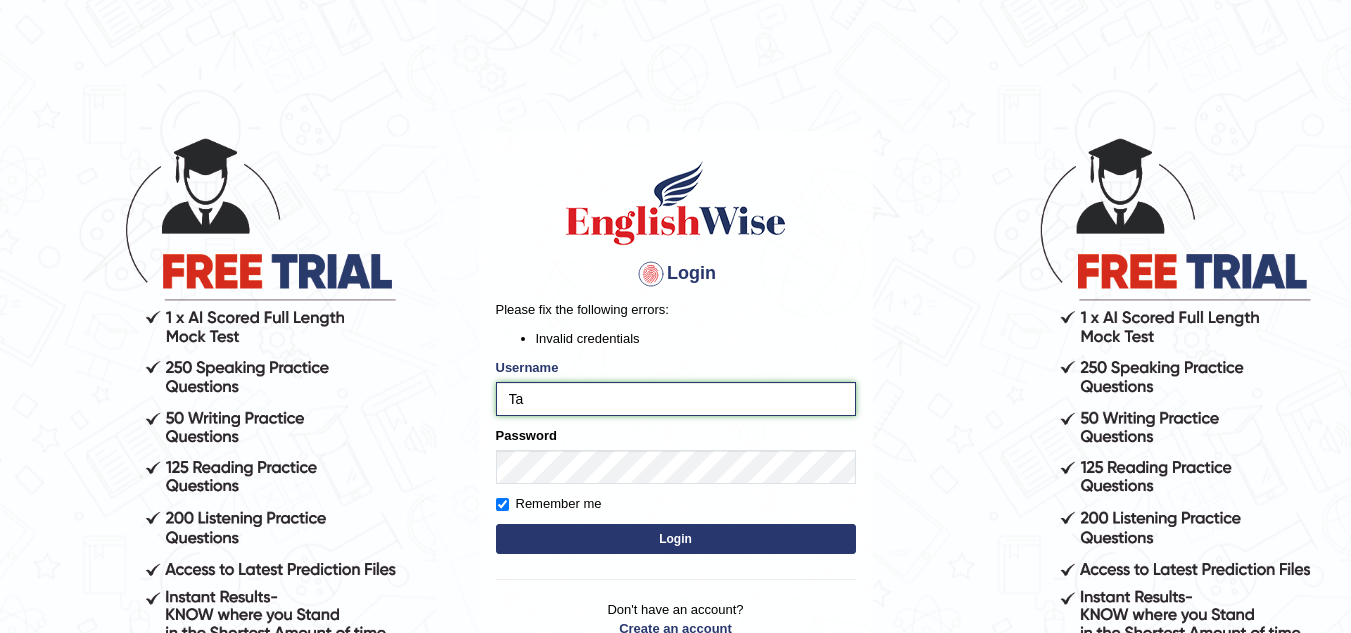 type on "T" 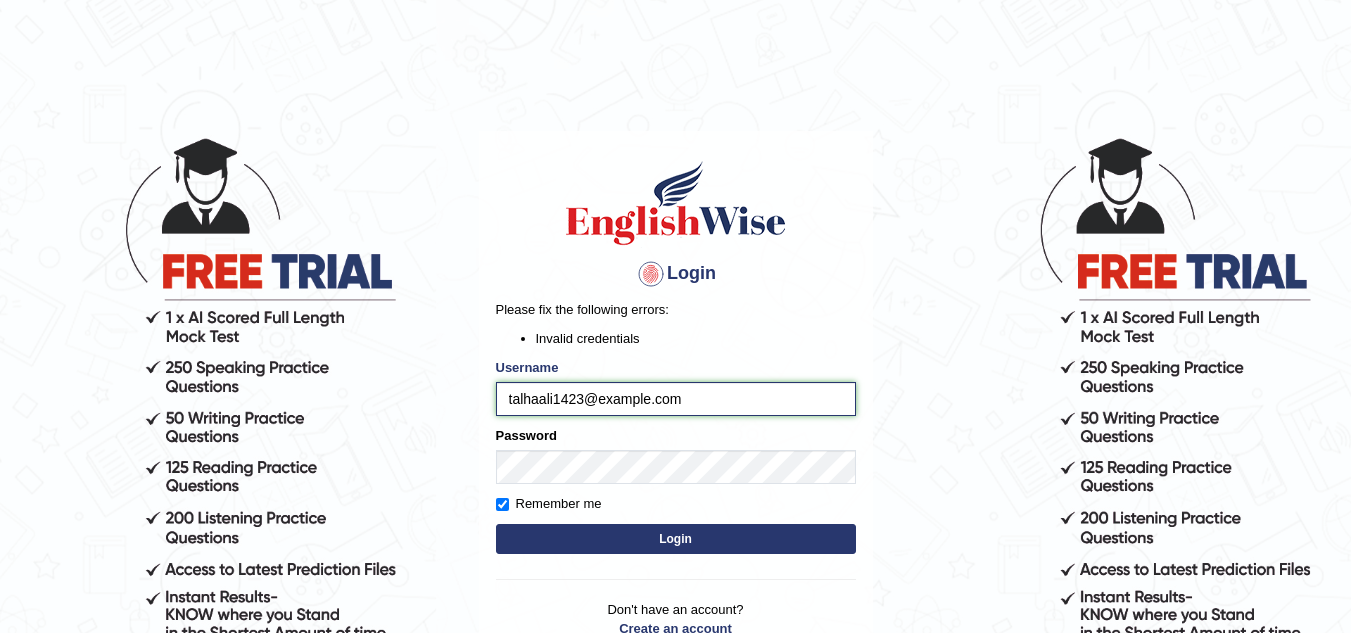 type on "[USERNAME]@[example.com]" 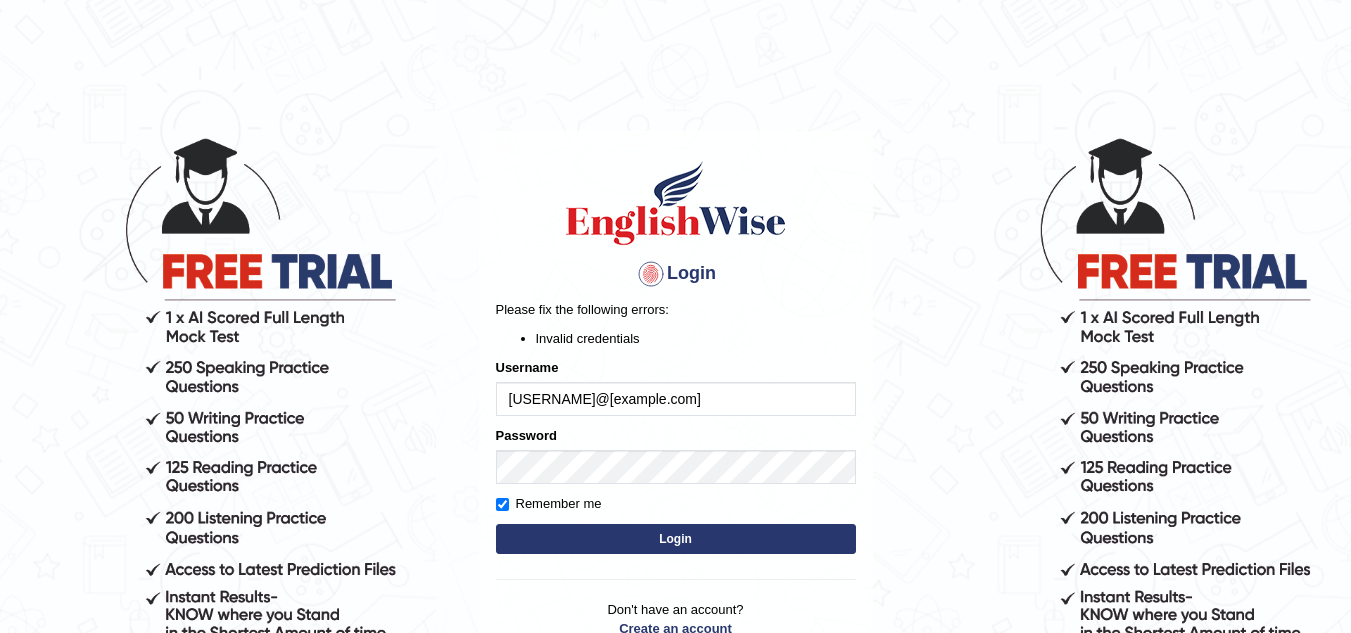 scroll, scrollTop: 0, scrollLeft: 0, axis: both 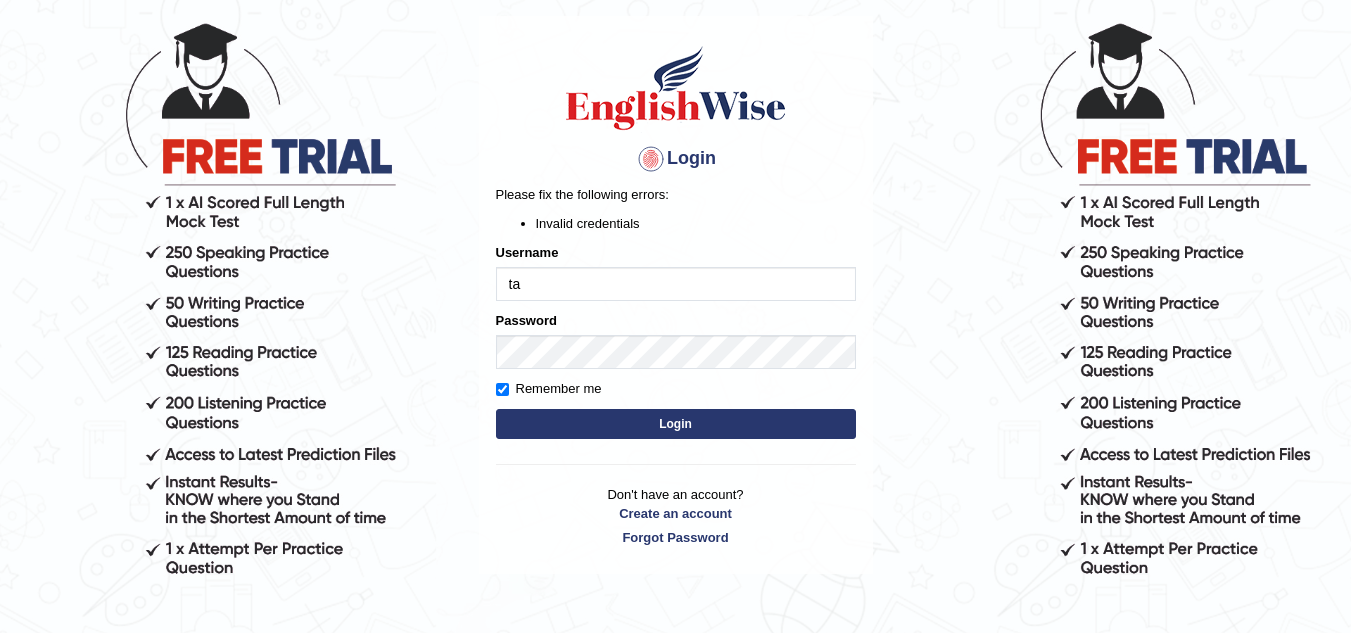 type on "t" 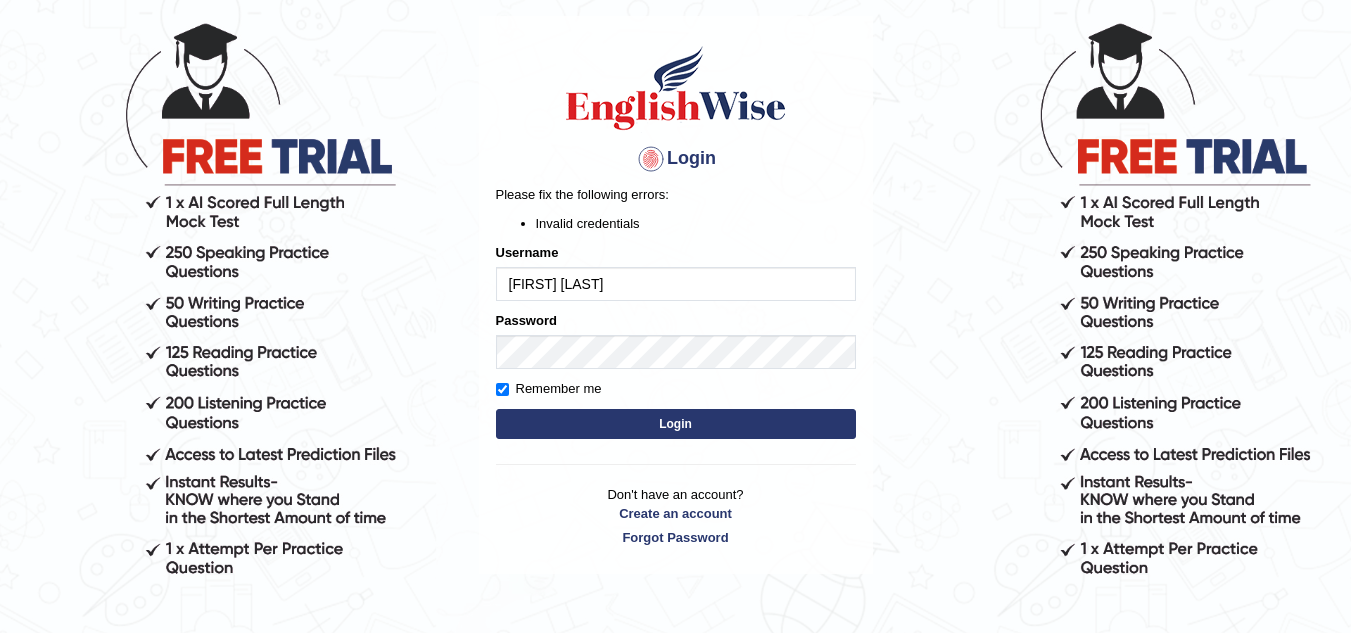type on "[FIRST][LAST]" 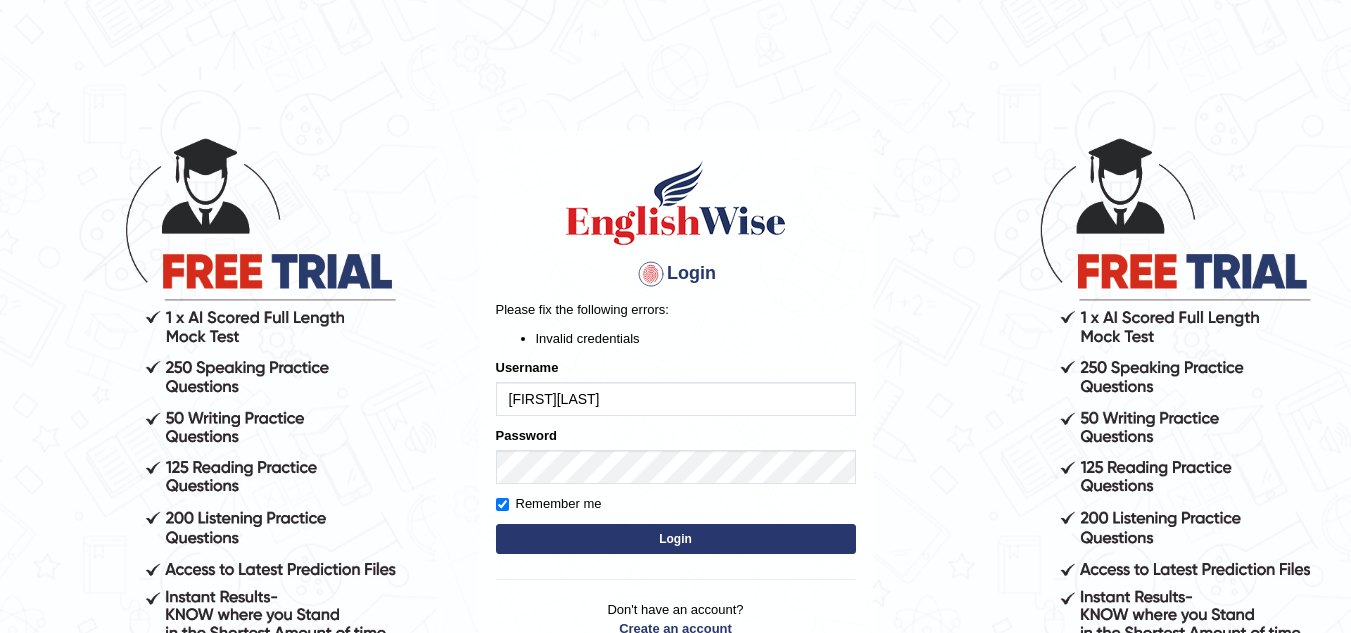 scroll, scrollTop: 0, scrollLeft: 0, axis: both 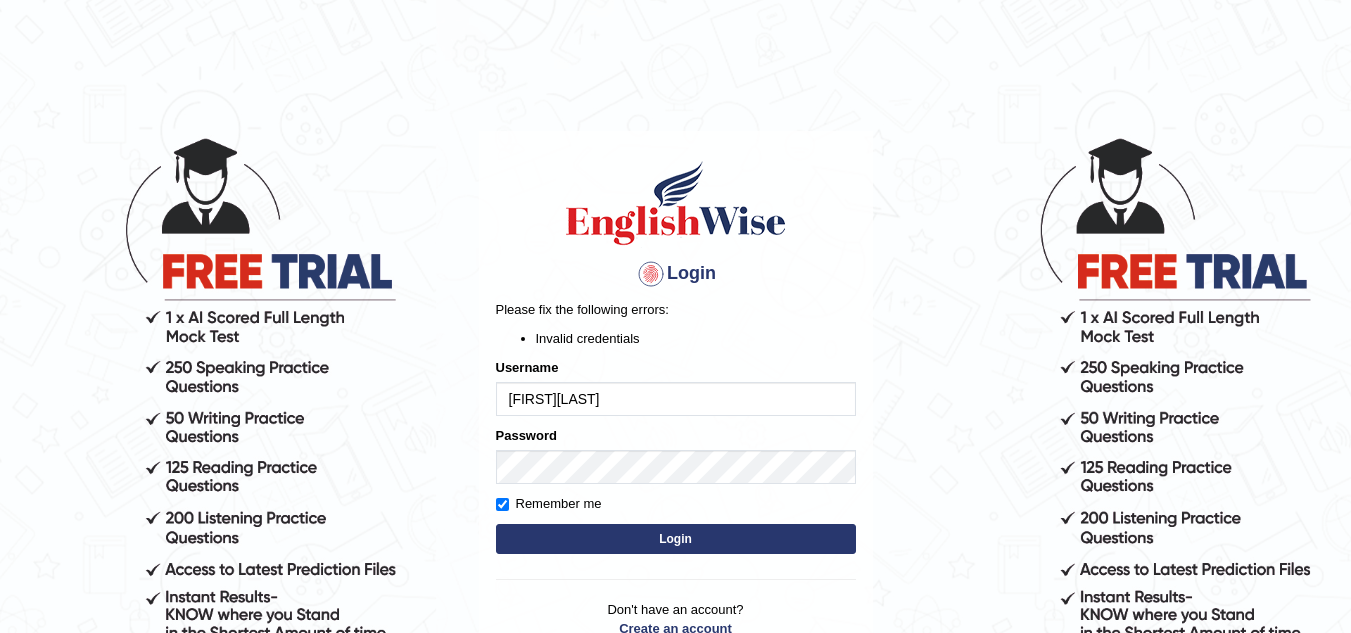 click at bounding box center [651, 274] 